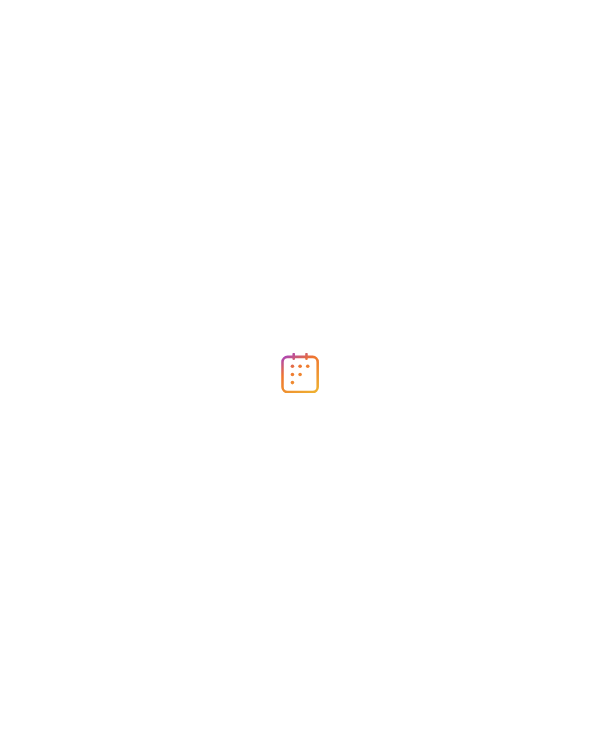 scroll, scrollTop: 0, scrollLeft: 0, axis: both 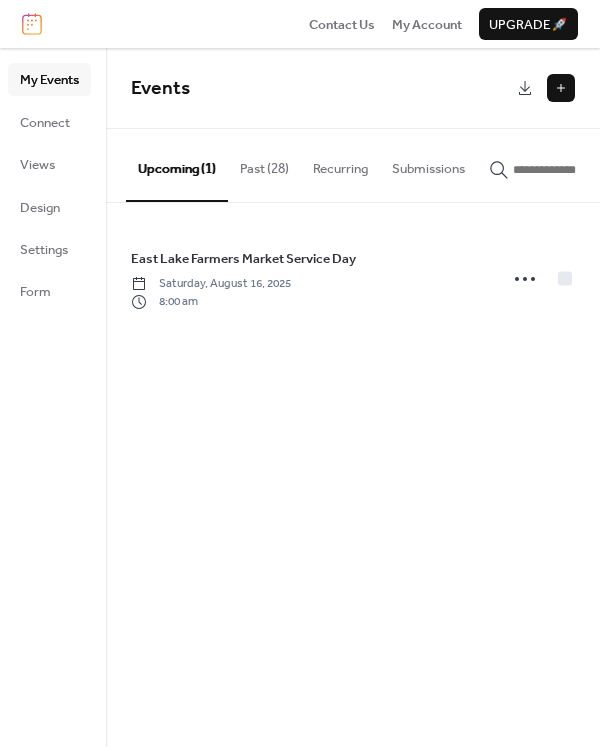 click at bounding box center [561, 88] 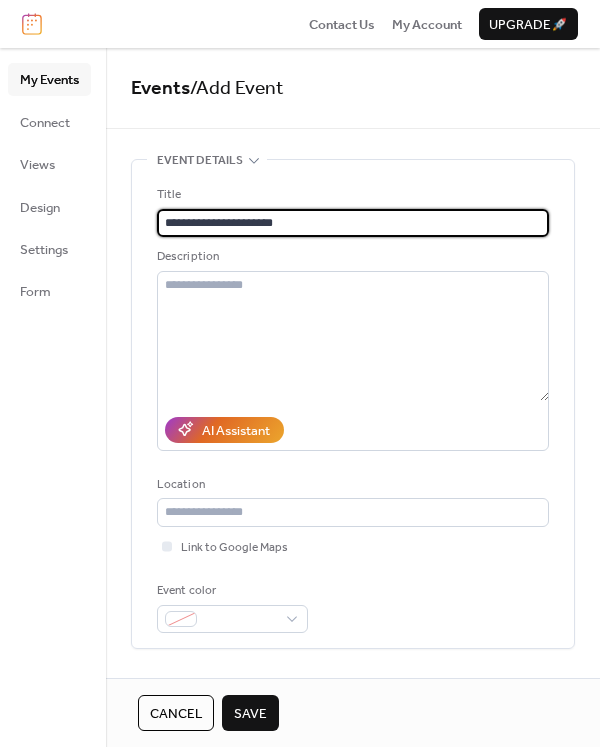 click on "**********" at bounding box center (353, 223) 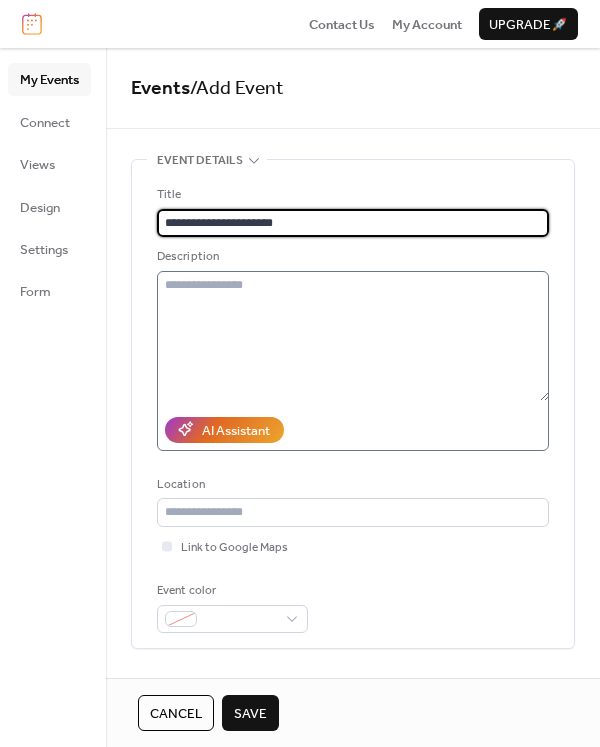 type on "**********" 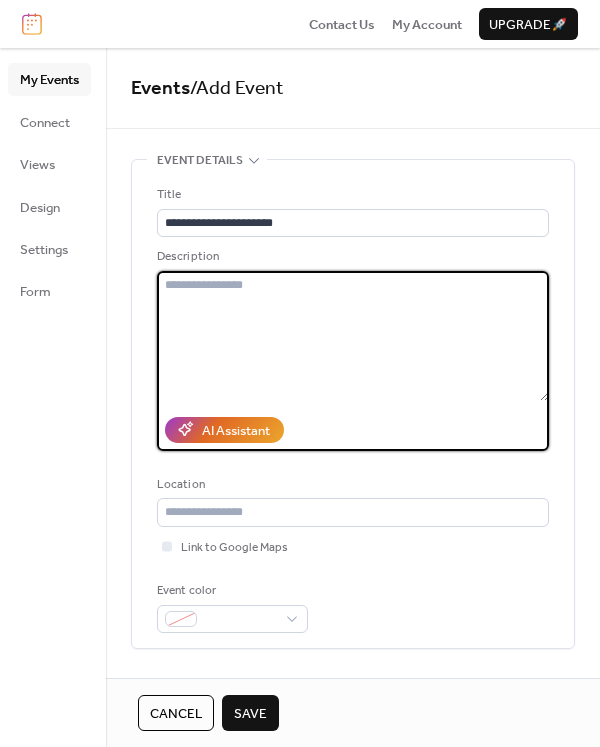 click at bounding box center [353, 336] 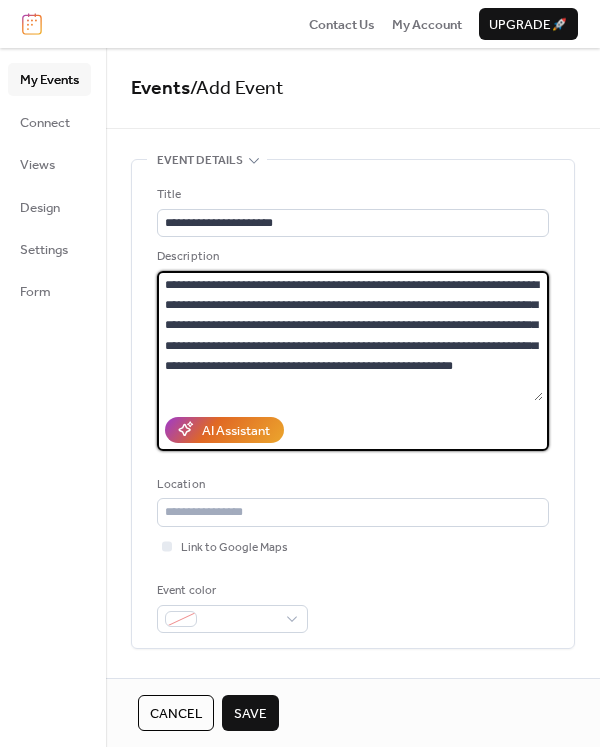 scroll, scrollTop: 167, scrollLeft: 0, axis: vertical 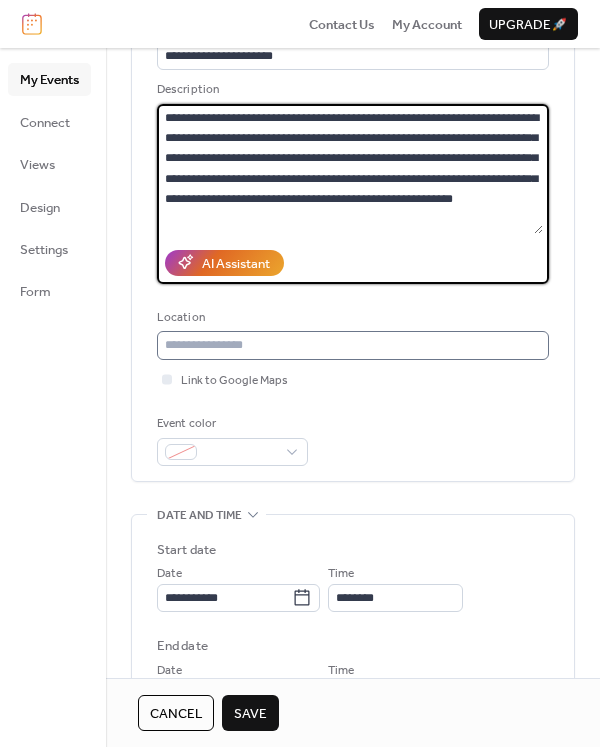 type on "**********" 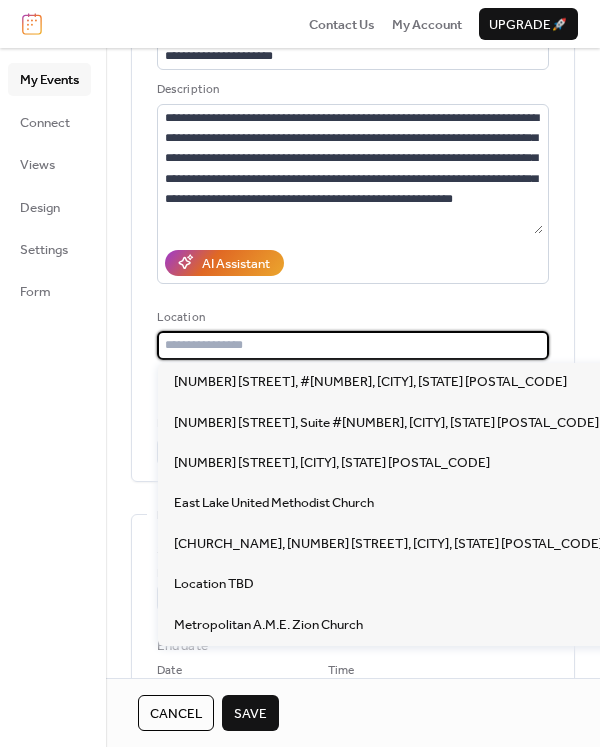 click at bounding box center (353, 345) 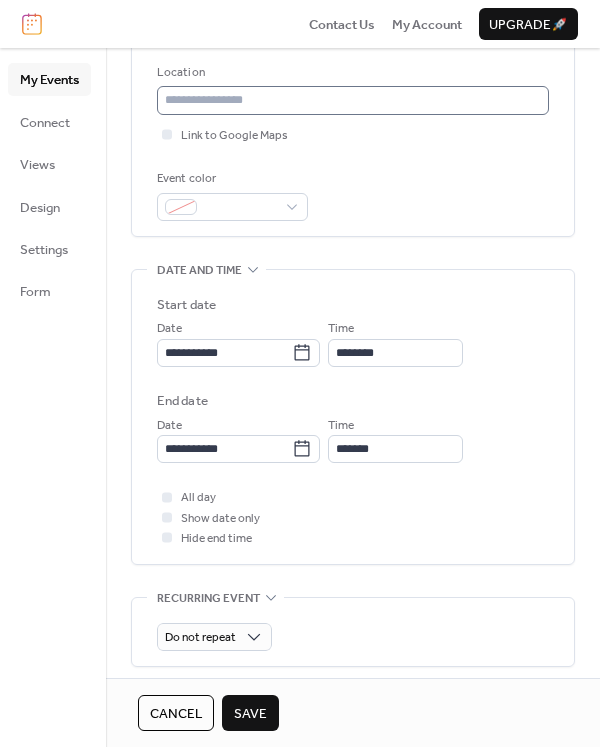 scroll, scrollTop: 414, scrollLeft: 0, axis: vertical 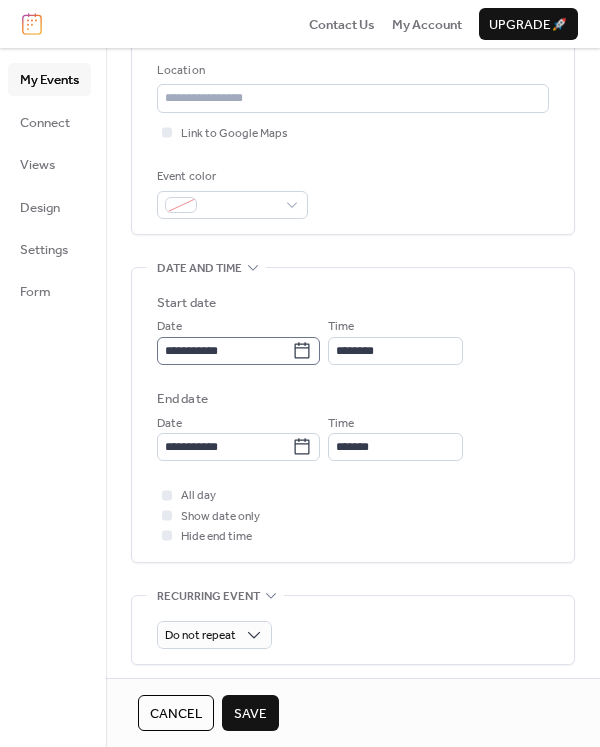 click 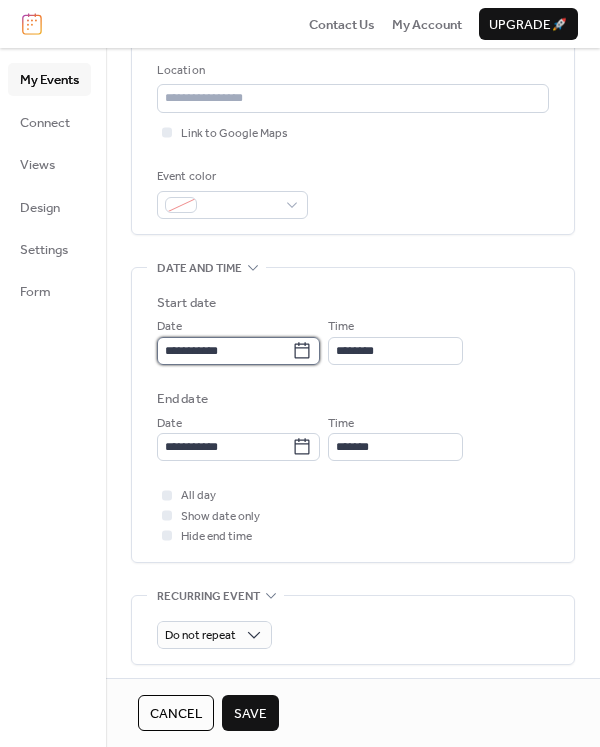 click on "**********" at bounding box center [224, 351] 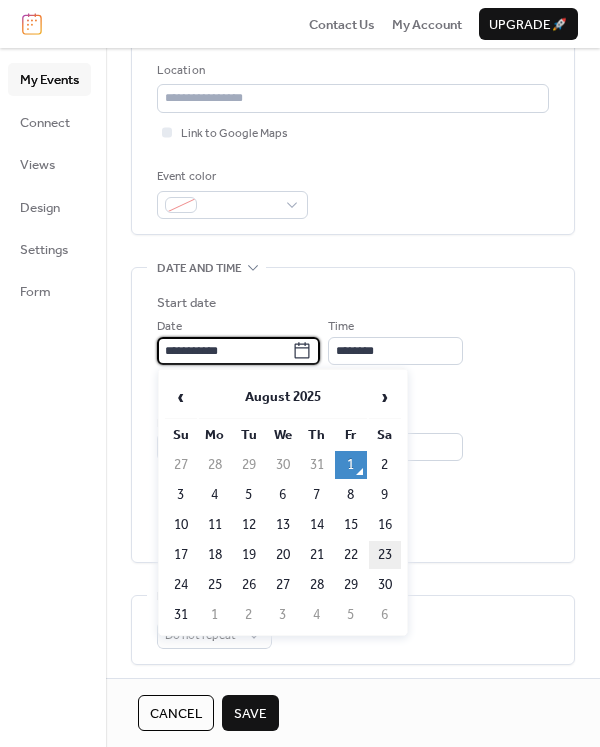 click on "23" at bounding box center [385, 555] 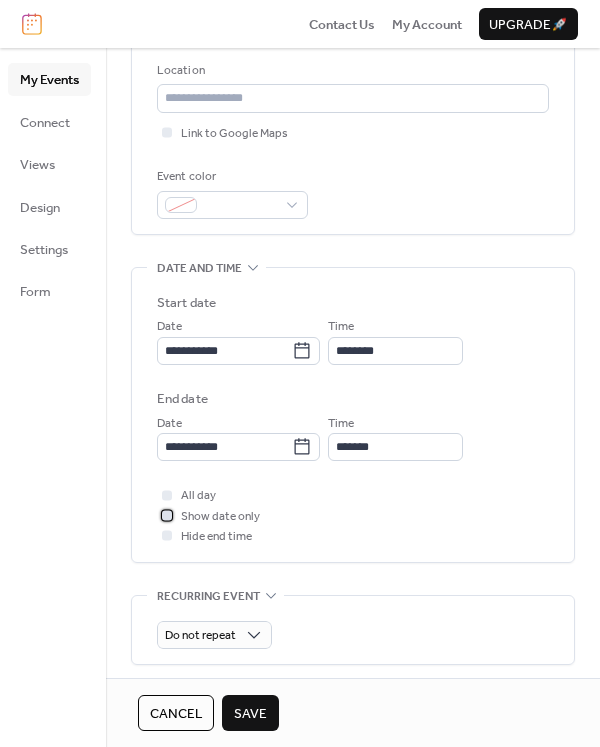 click at bounding box center [167, 515] 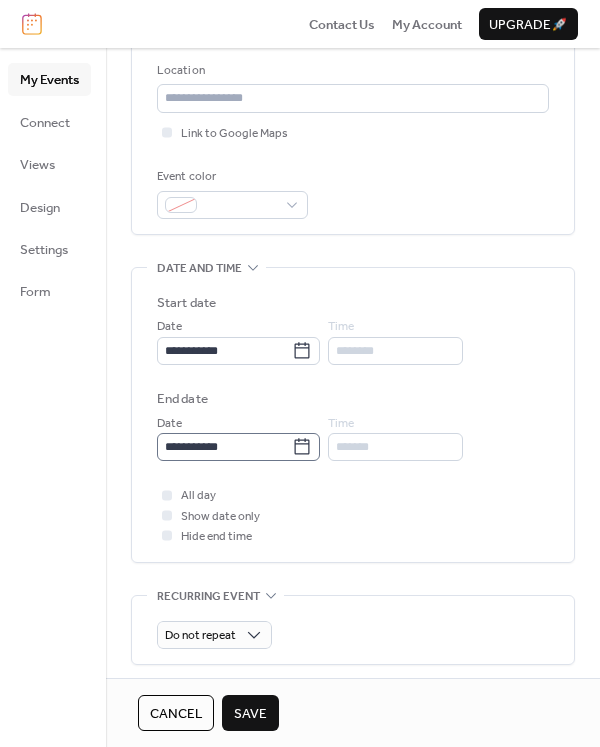 click 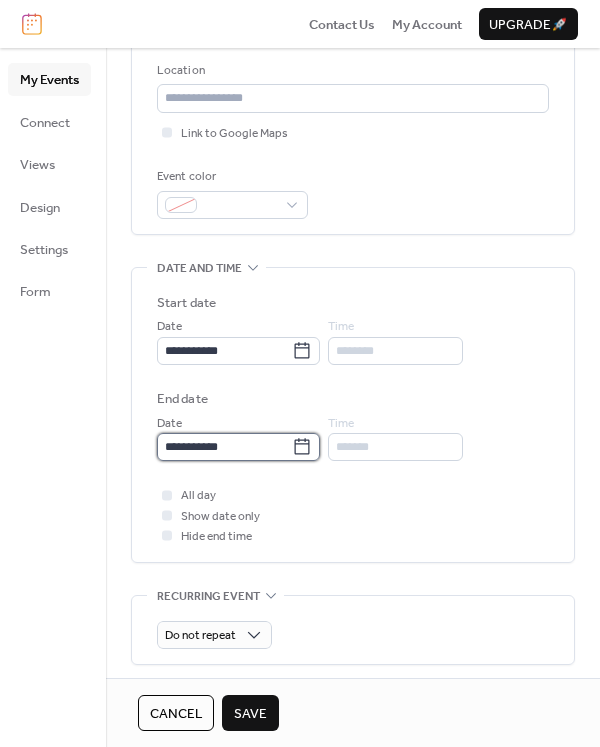 click on "**********" at bounding box center (224, 447) 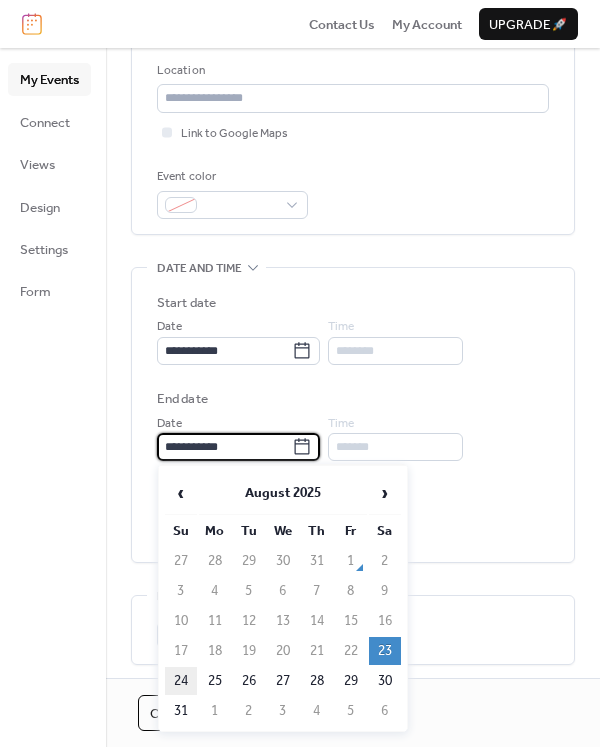 click on "24" at bounding box center (181, 681) 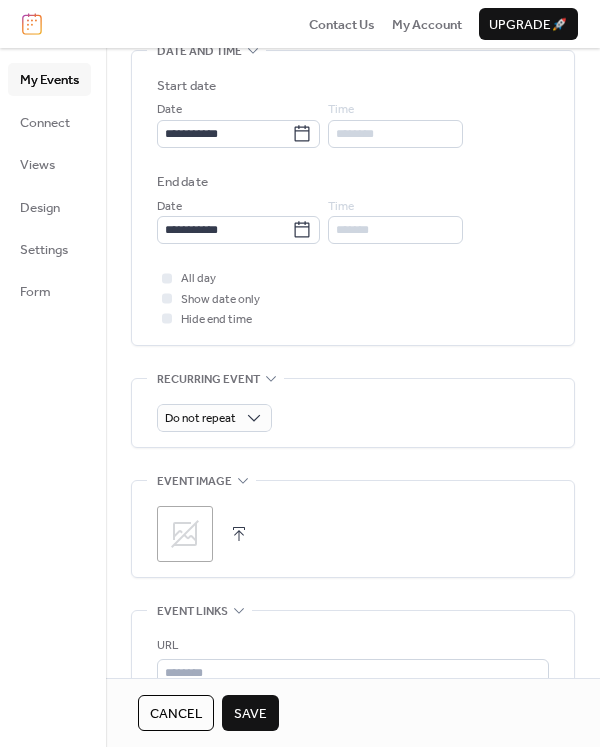 click on ";" at bounding box center [353, 534] 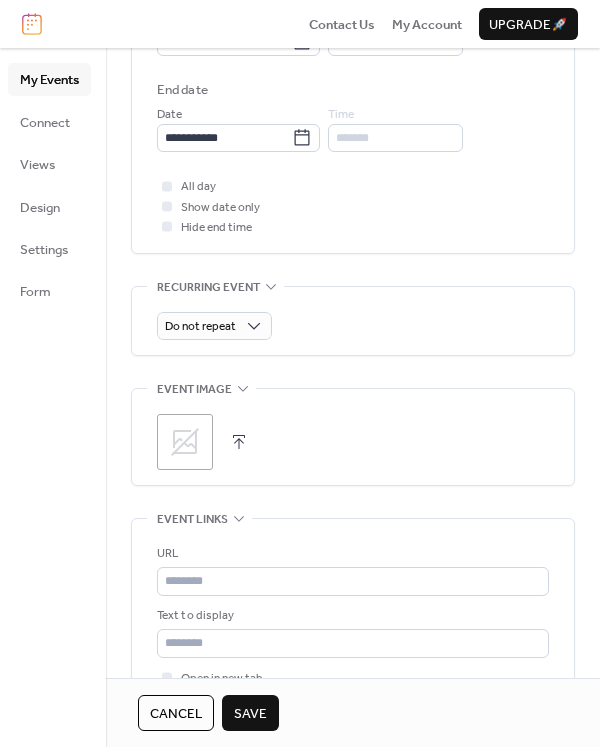 click at bounding box center [239, 442] 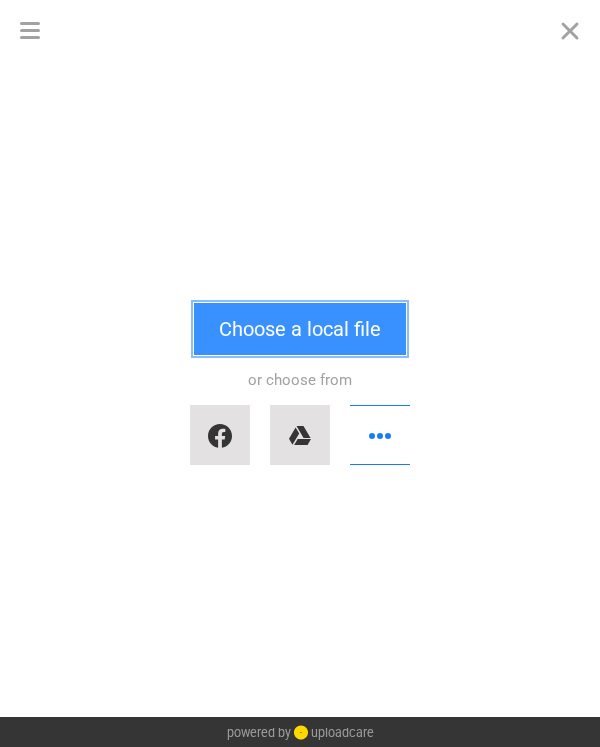 click on "Choose a local file" at bounding box center [300, 329] 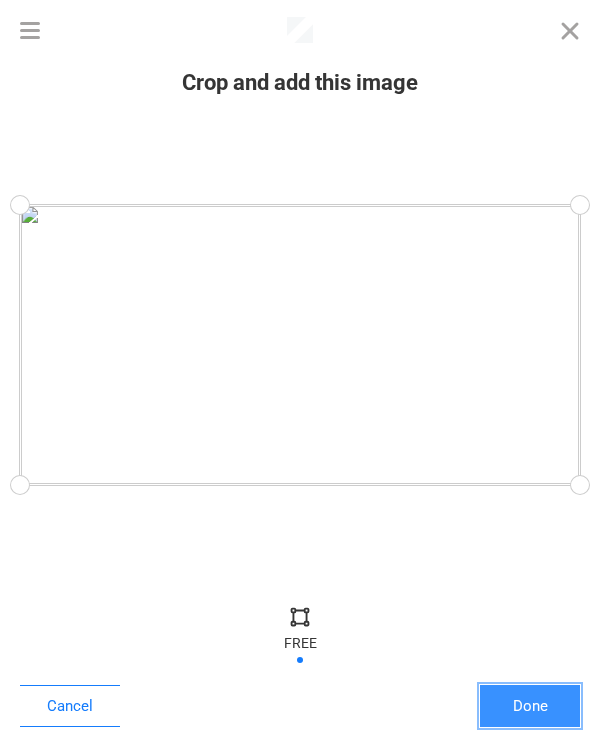 click on "Done" at bounding box center [530, 706] 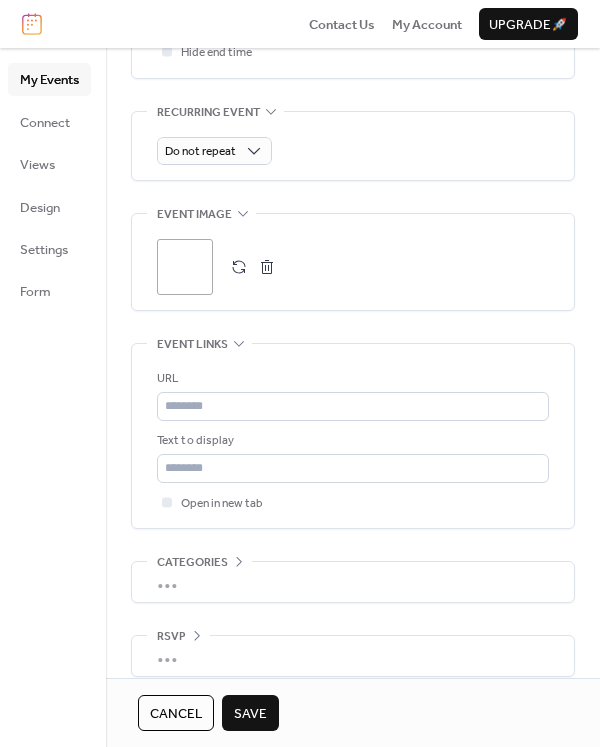 scroll, scrollTop: 899, scrollLeft: 0, axis: vertical 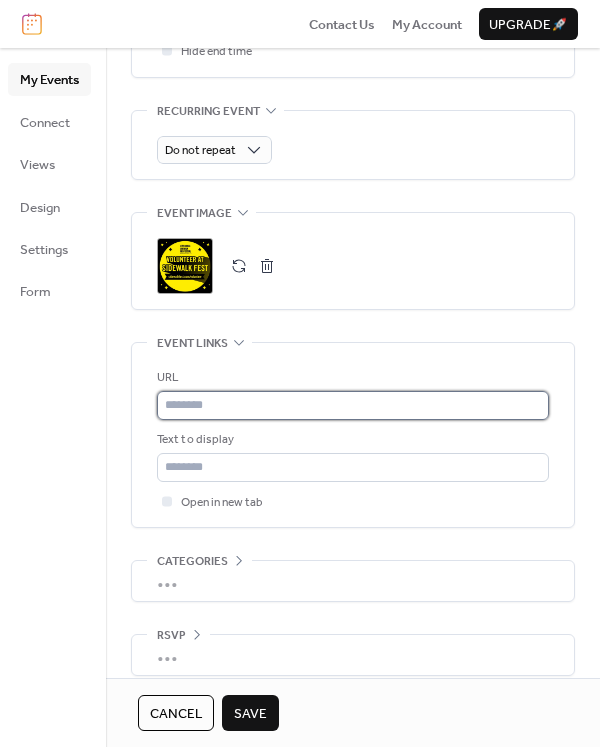 click at bounding box center [353, 405] 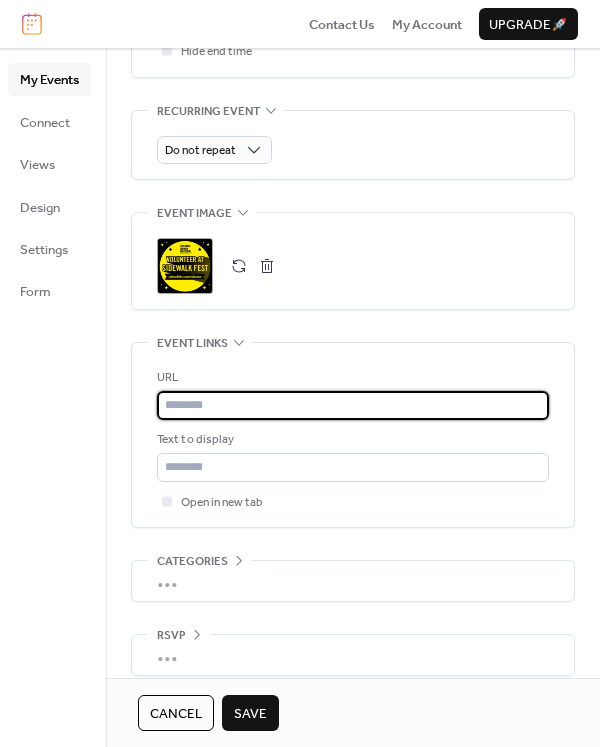 paste on "**********" 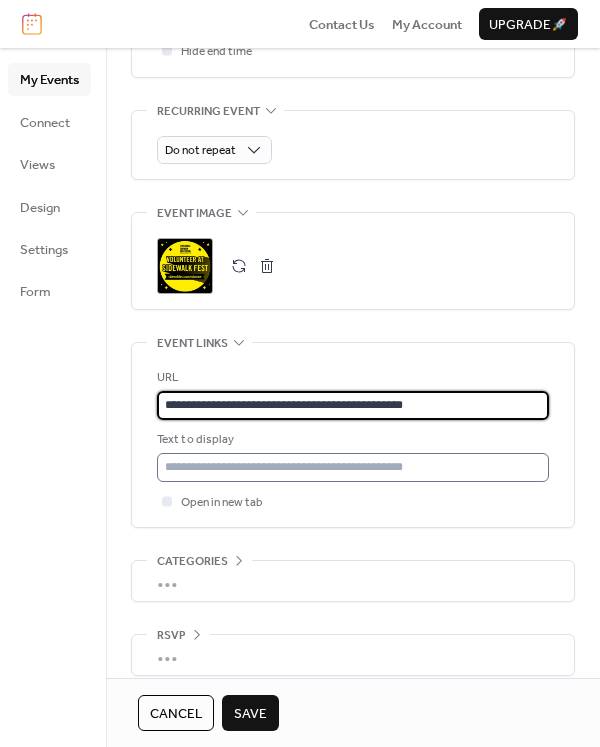 type on "**********" 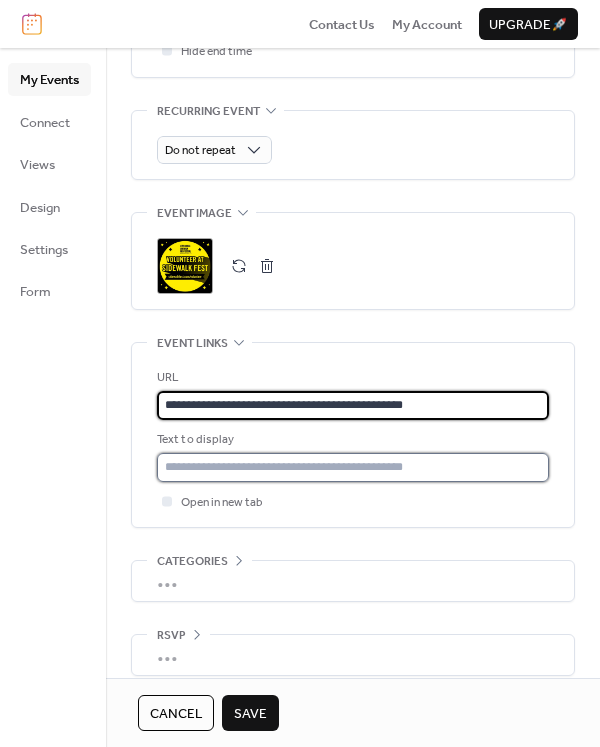 click at bounding box center (353, 467) 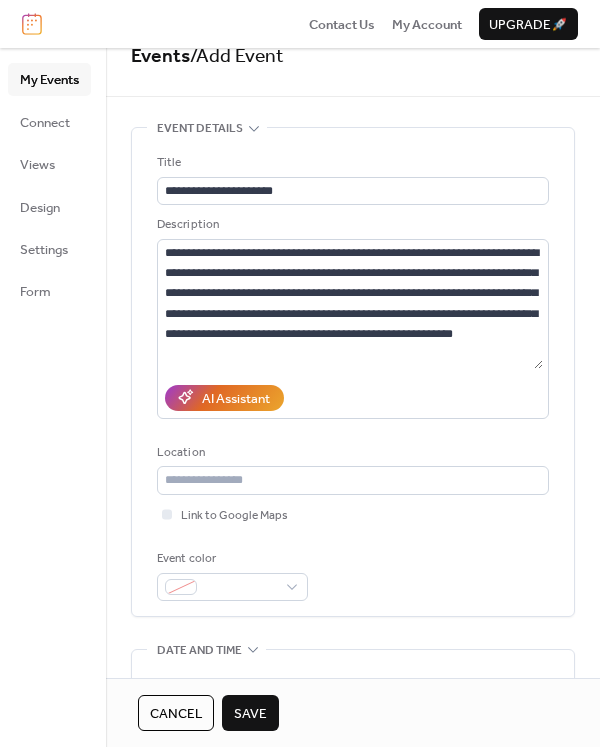 scroll, scrollTop: 0, scrollLeft: 0, axis: both 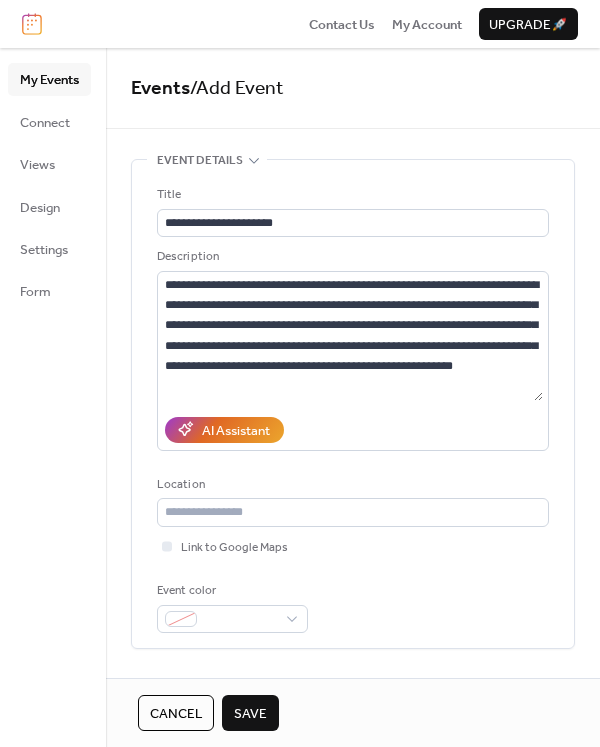 type on "**********" 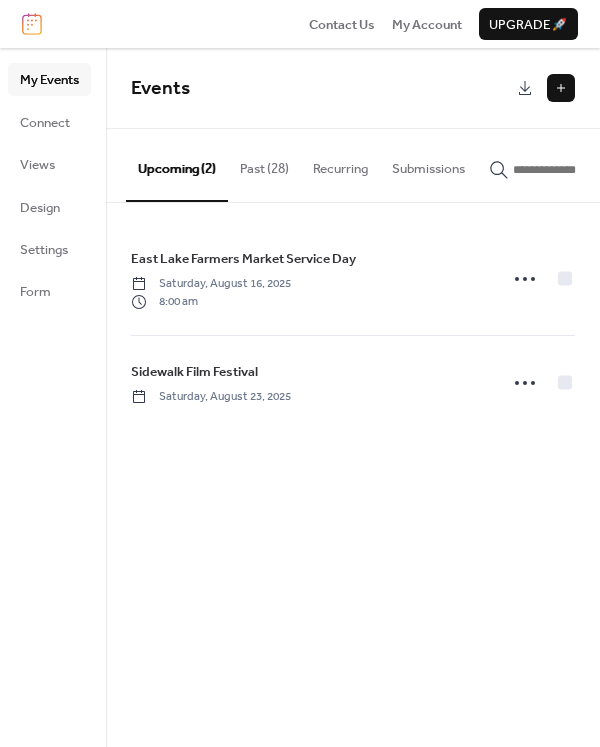 click on "Past (28)" at bounding box center (264, 164) 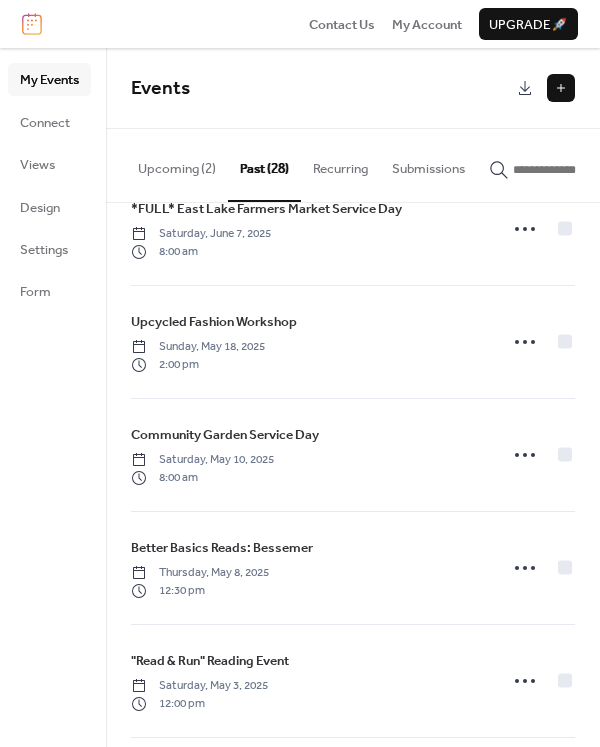 scroll, scrollTop: 2653, scrollLeft: 0, axis: vertical 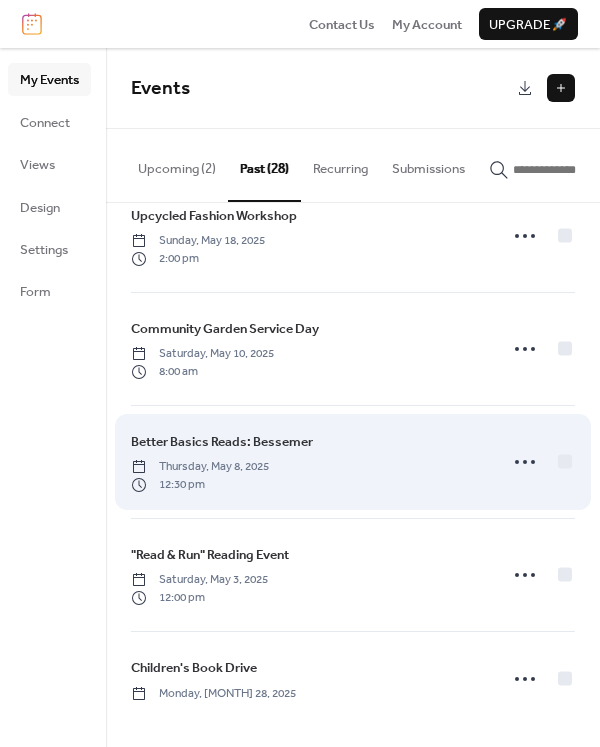 click on "Better Basics Reads: Bessemer" at bounding box center (222, 442) 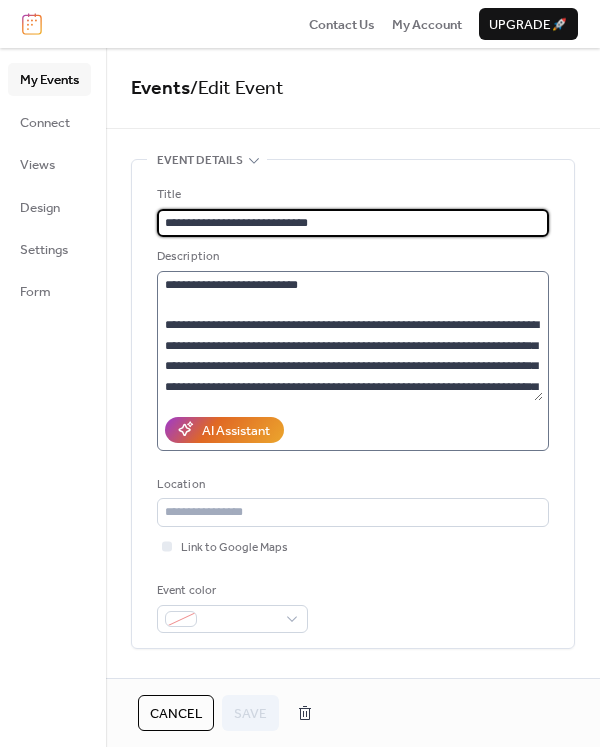 scroll, scrollTop: 244, scrollLeft: 0, axis: vertical 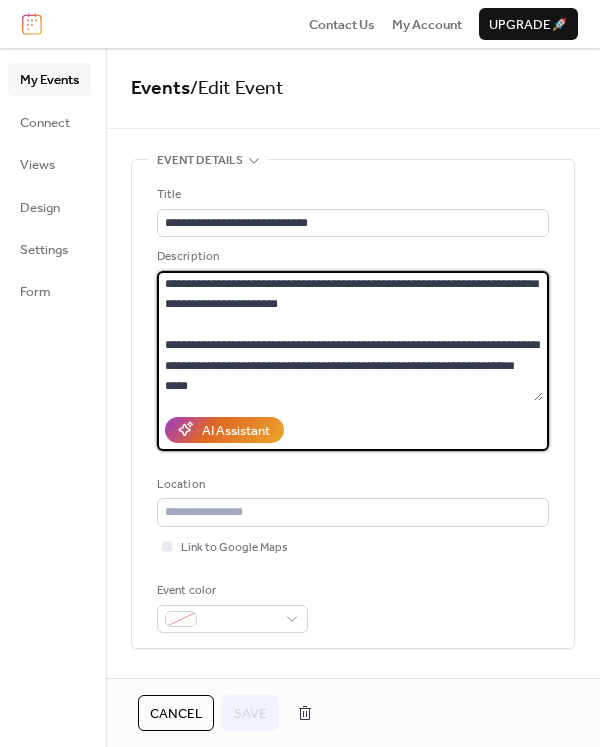 drag, startPoint x: 166, startPoint y: 340, endPoint x: 284, endPoint y: 383, distance: 125.59061 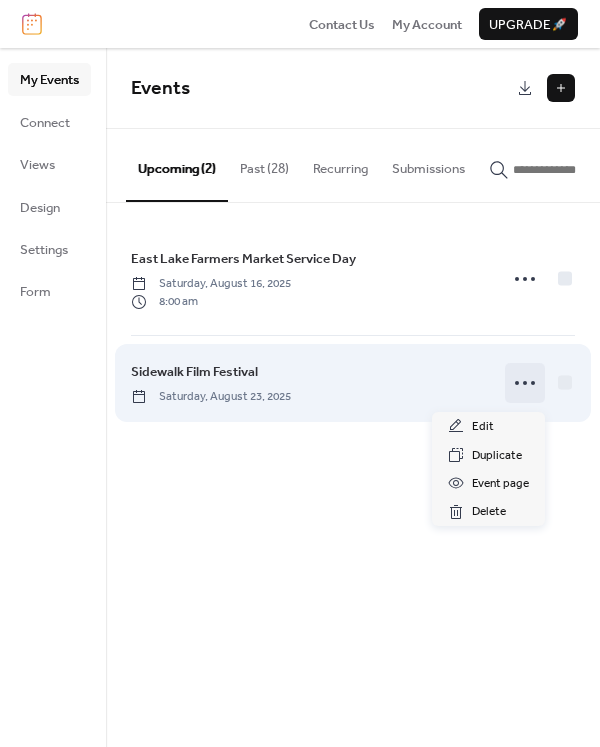 click 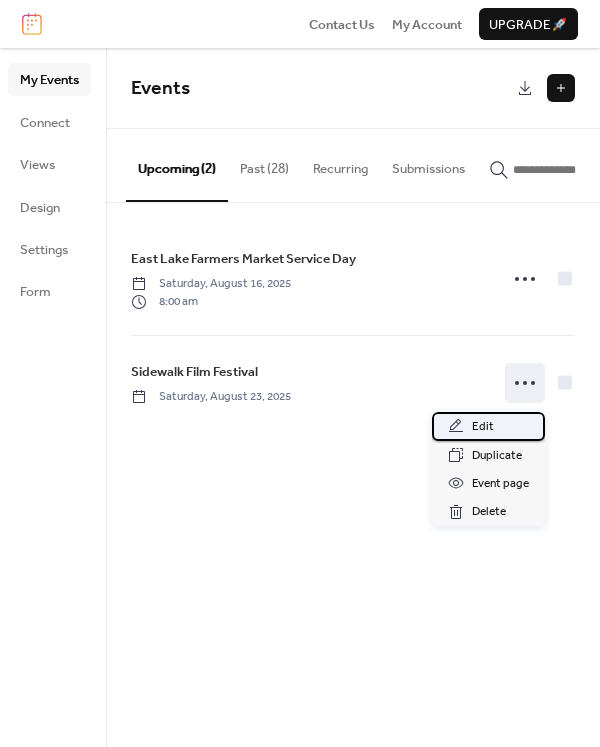 click on "Edit" at bounding box center (483, 427) 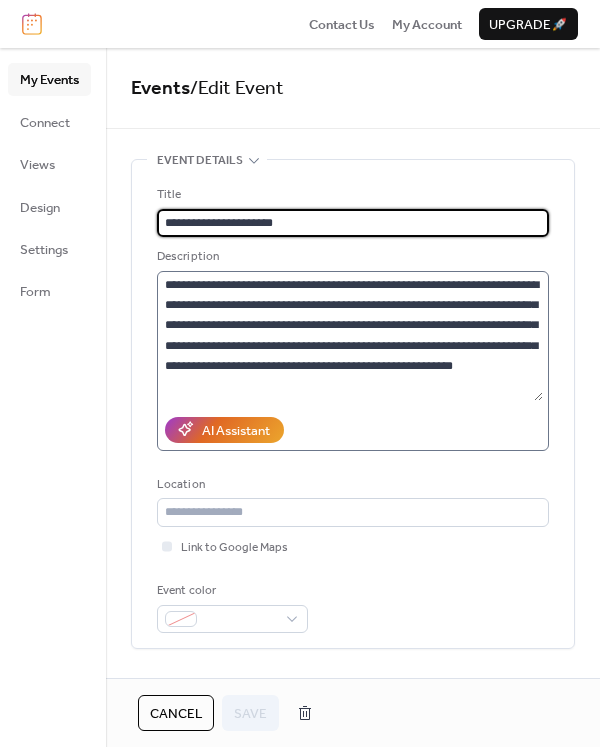 scroll, scrollTop: 52, scrollLeft: 0, axis: vertical 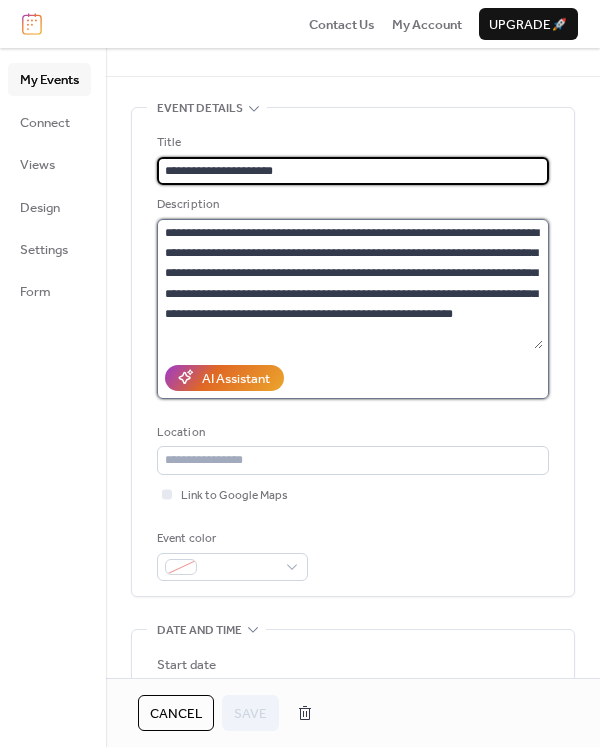 click on "**********" at bounding box center [350, 284] 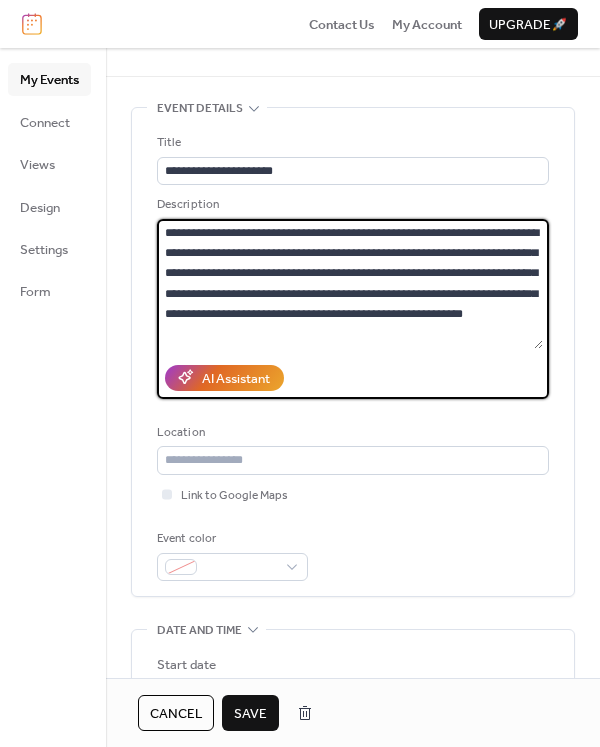 paste on "**********" 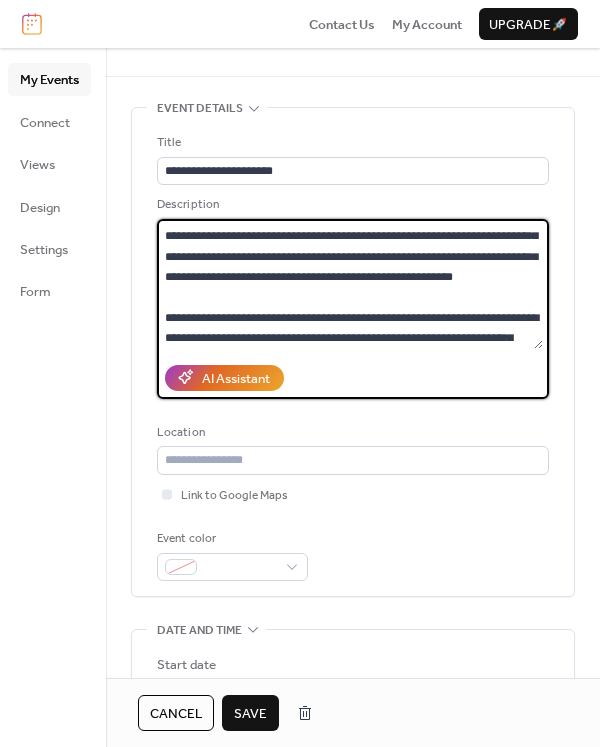scroll, scrollTop: 78, scrollLeft: 0, axis: vertical 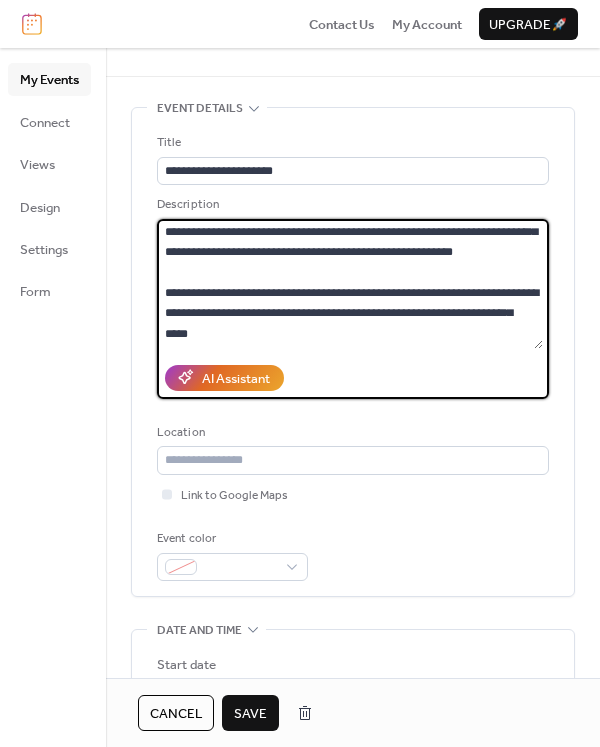 click on "**********" at bounding box center (350, 284) 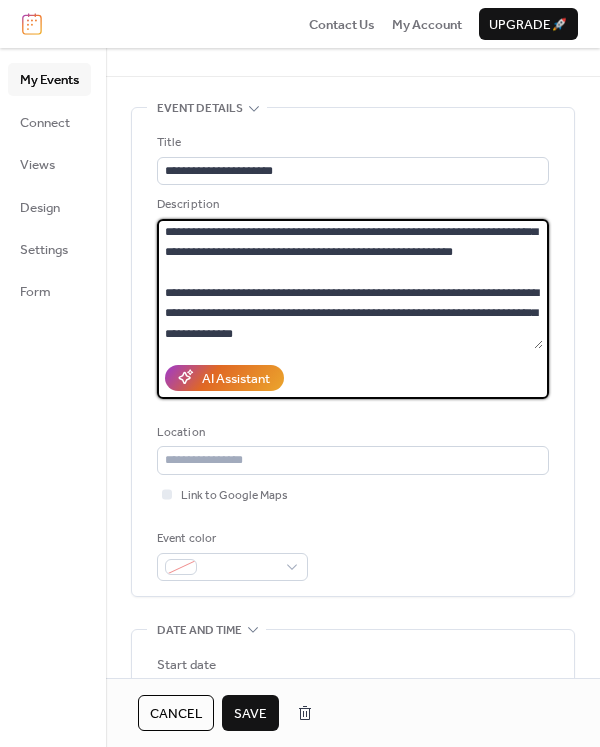 click on "**********" at bounding box center [350, 284] 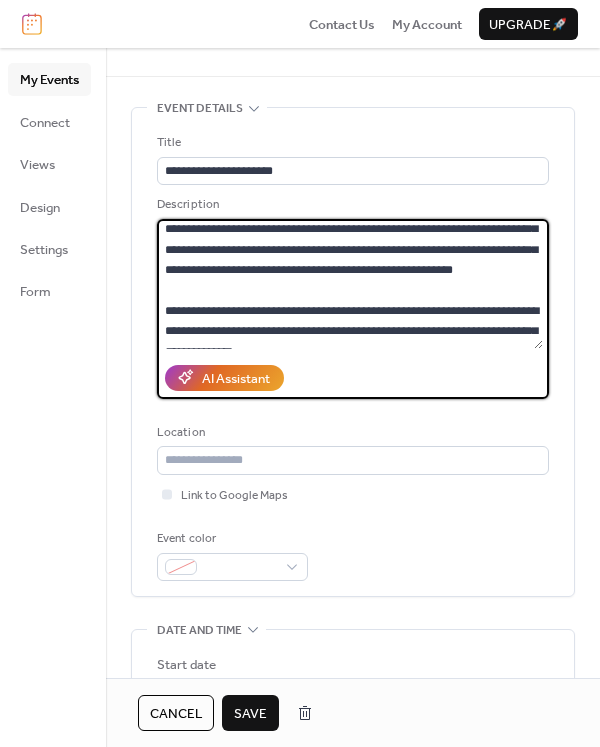 scroll, scrollTop: 81, scrollLeft: 0, axis: vertical 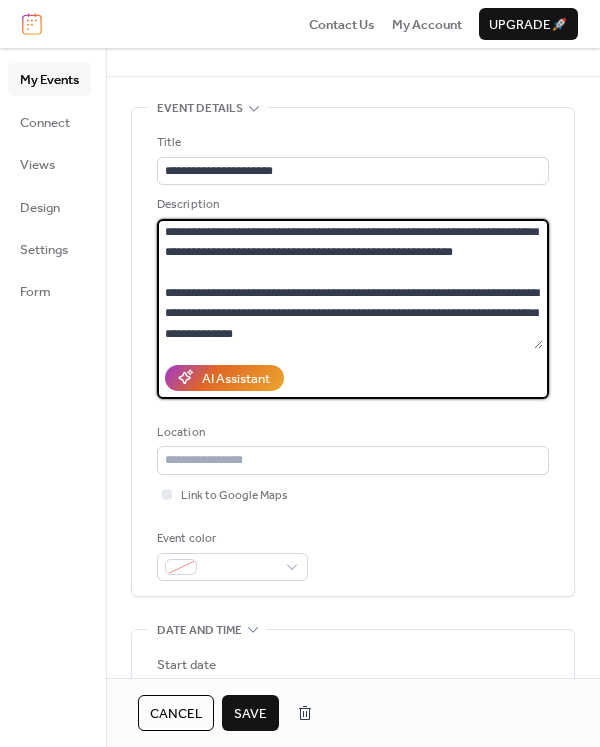 click on "**********" at bounding box center (350, 284) 